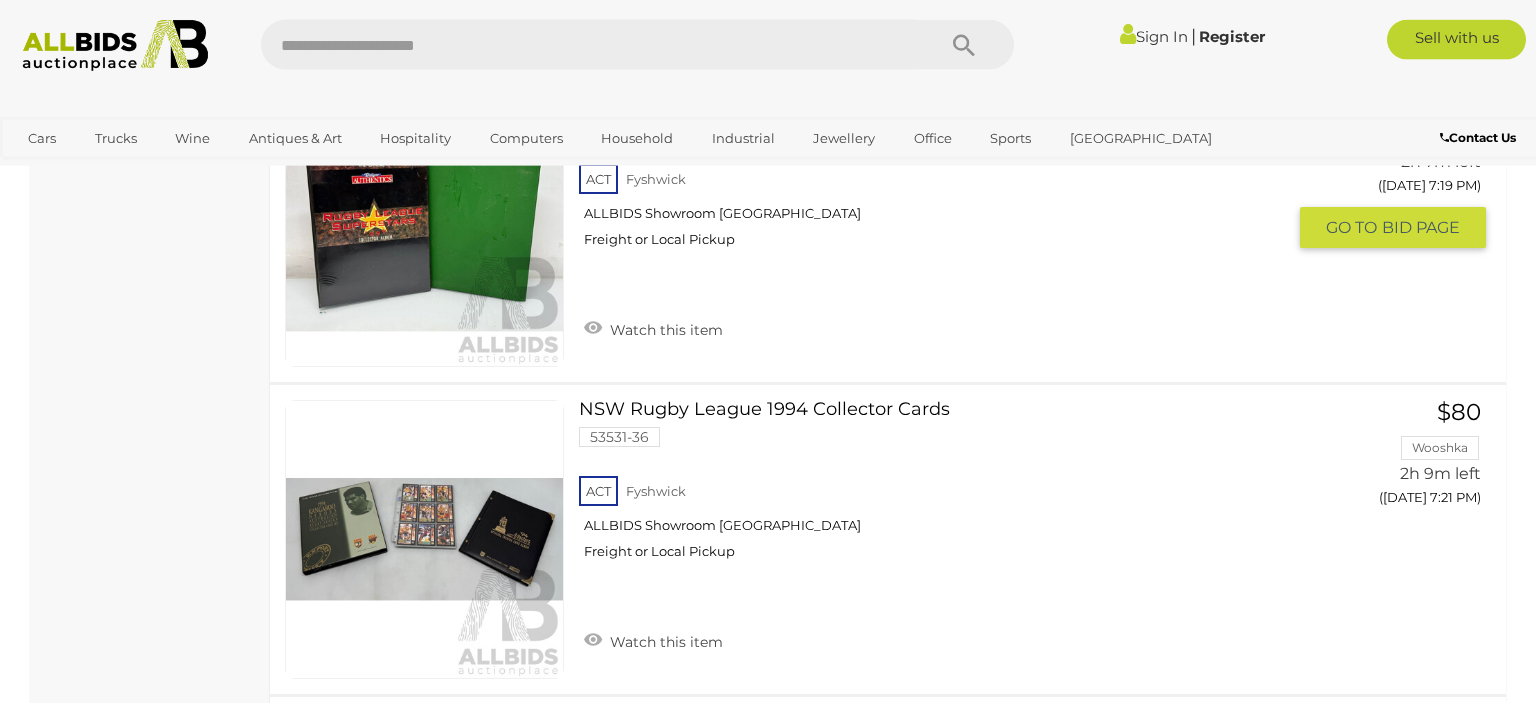 scroll, scrollTop: 1795, scrollLeft: 0, axis: vertical 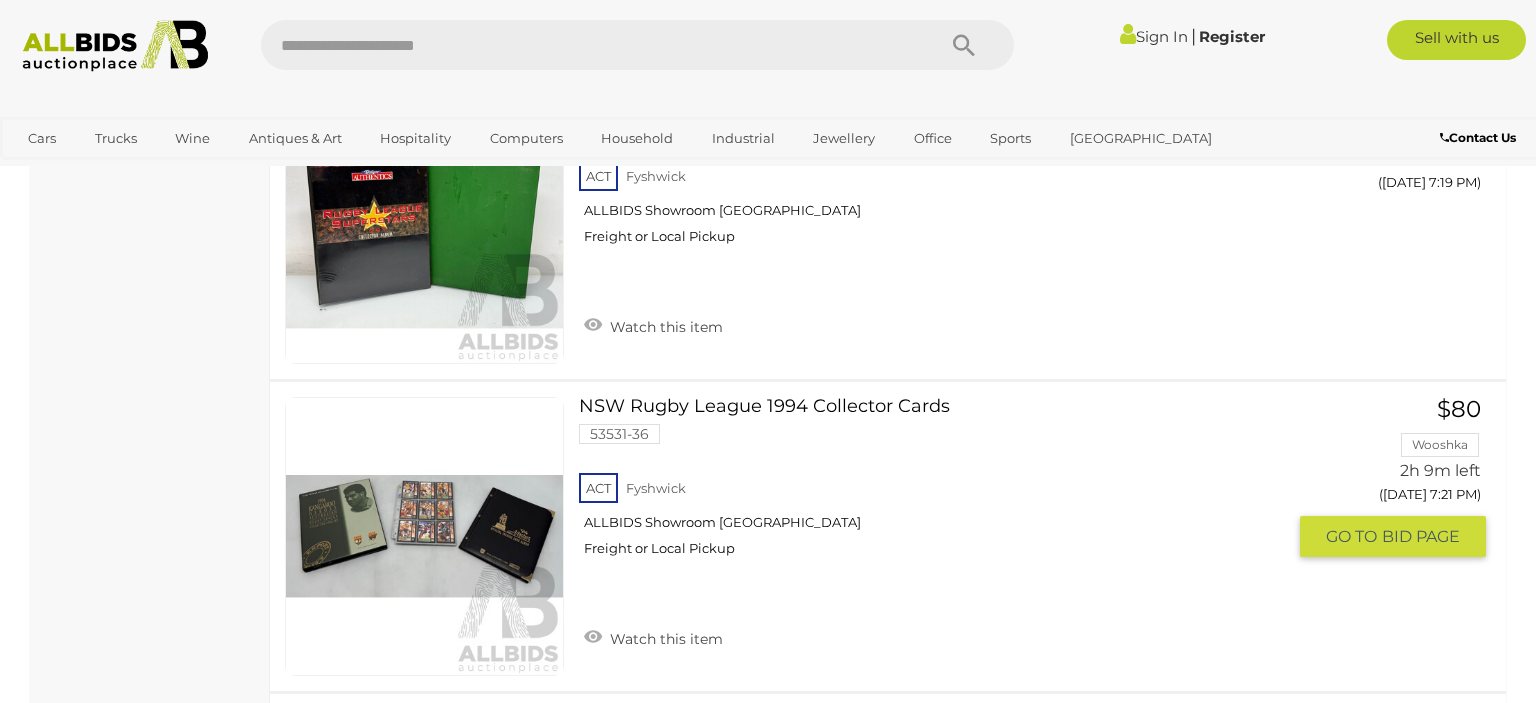 click at bounding box center (424, 536) 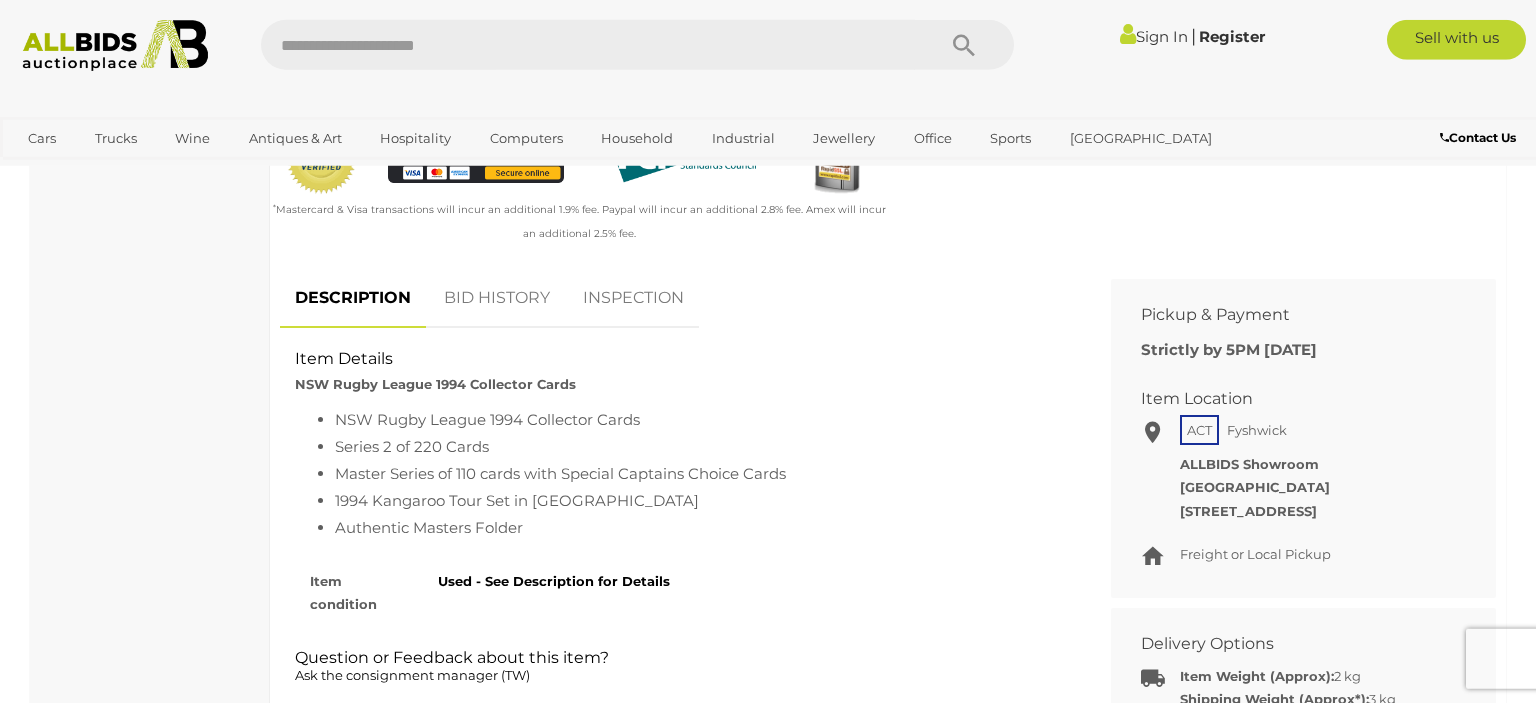 scroll, scrollTop: 633, scrollLeft: 0, axis: vertical 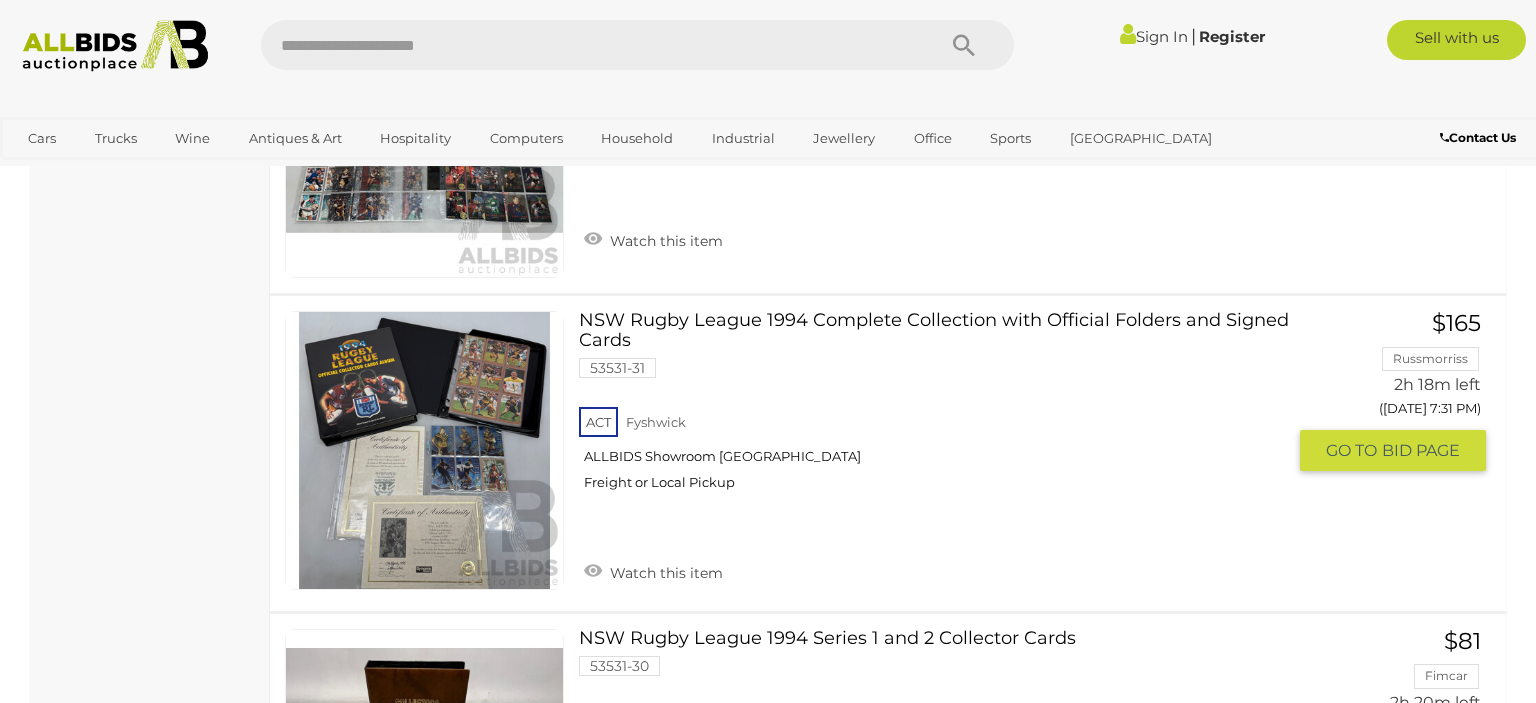click at bounding box center (424, 450) 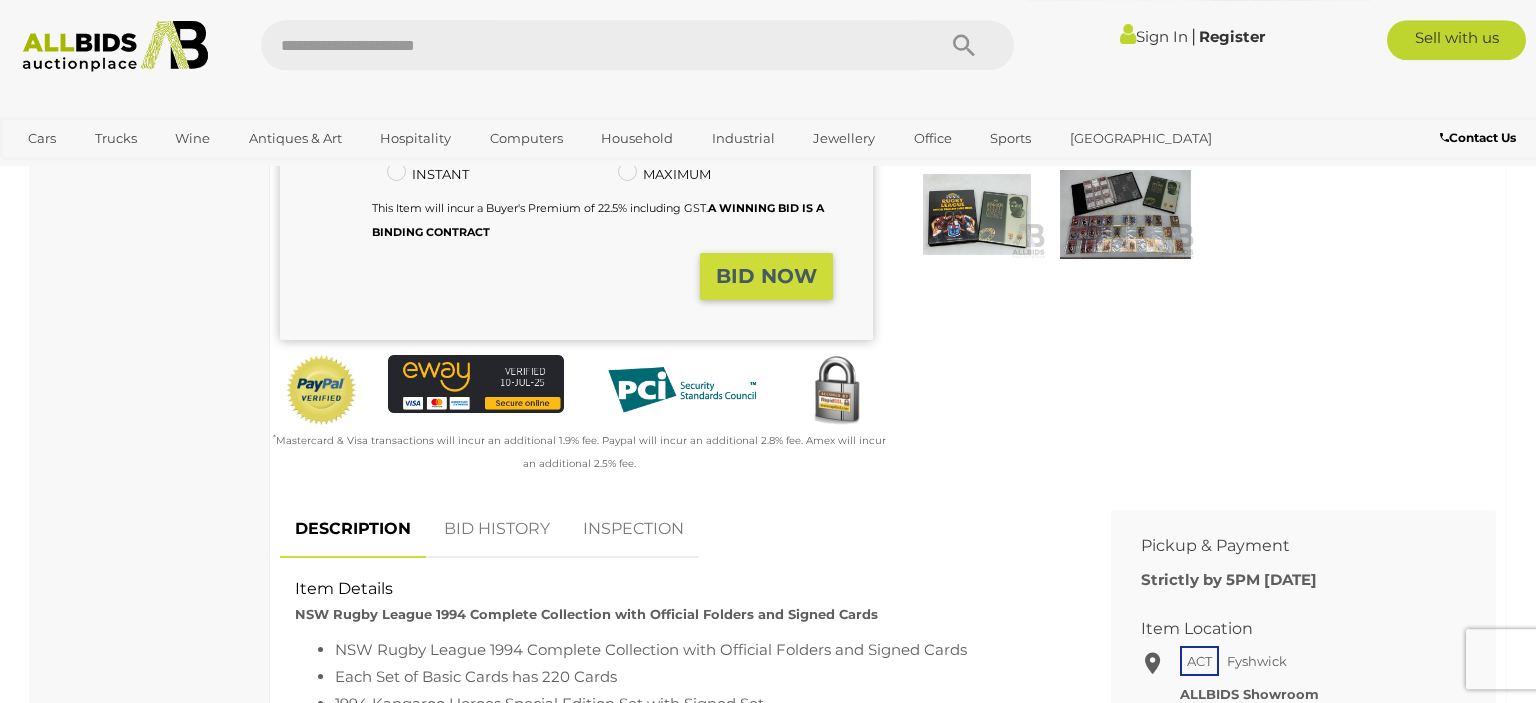 scroll, scrollTop: 633, scrollLeft: 0, axis: vertical 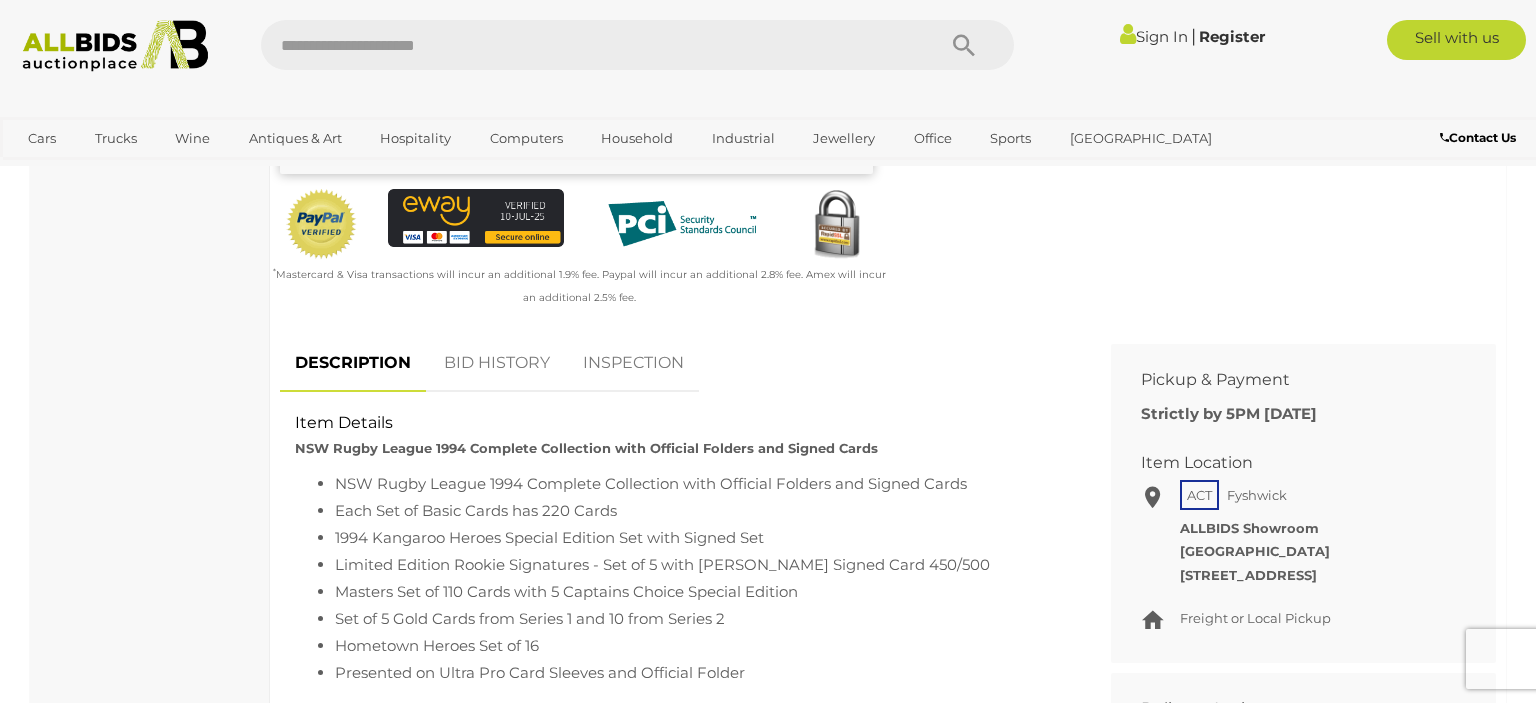 drag, startPoint x: 493, startPoint y: 374, endPoint x: 580, endPoint y: 362, distance: 87.823685 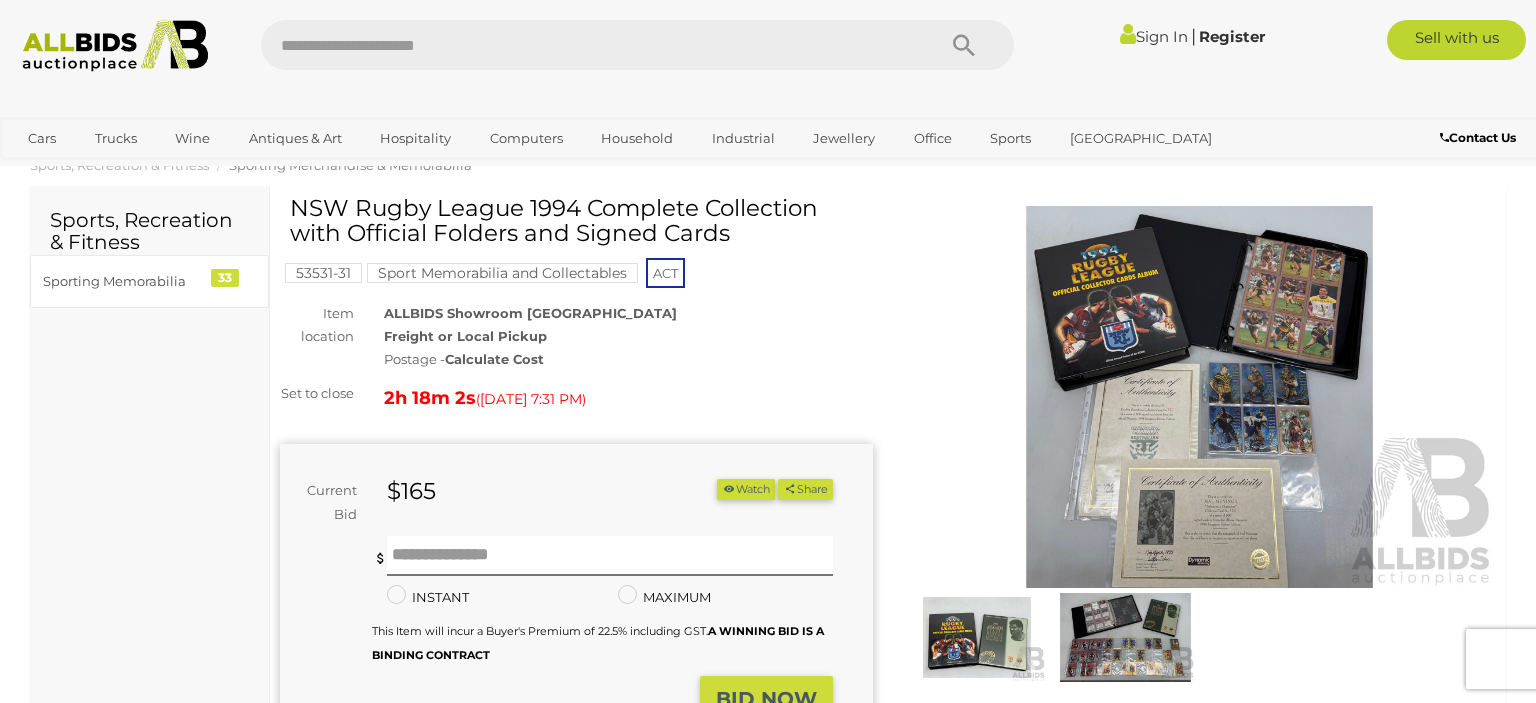 scroll, scrollTop: 0, scrollLeft: 0, axis: both 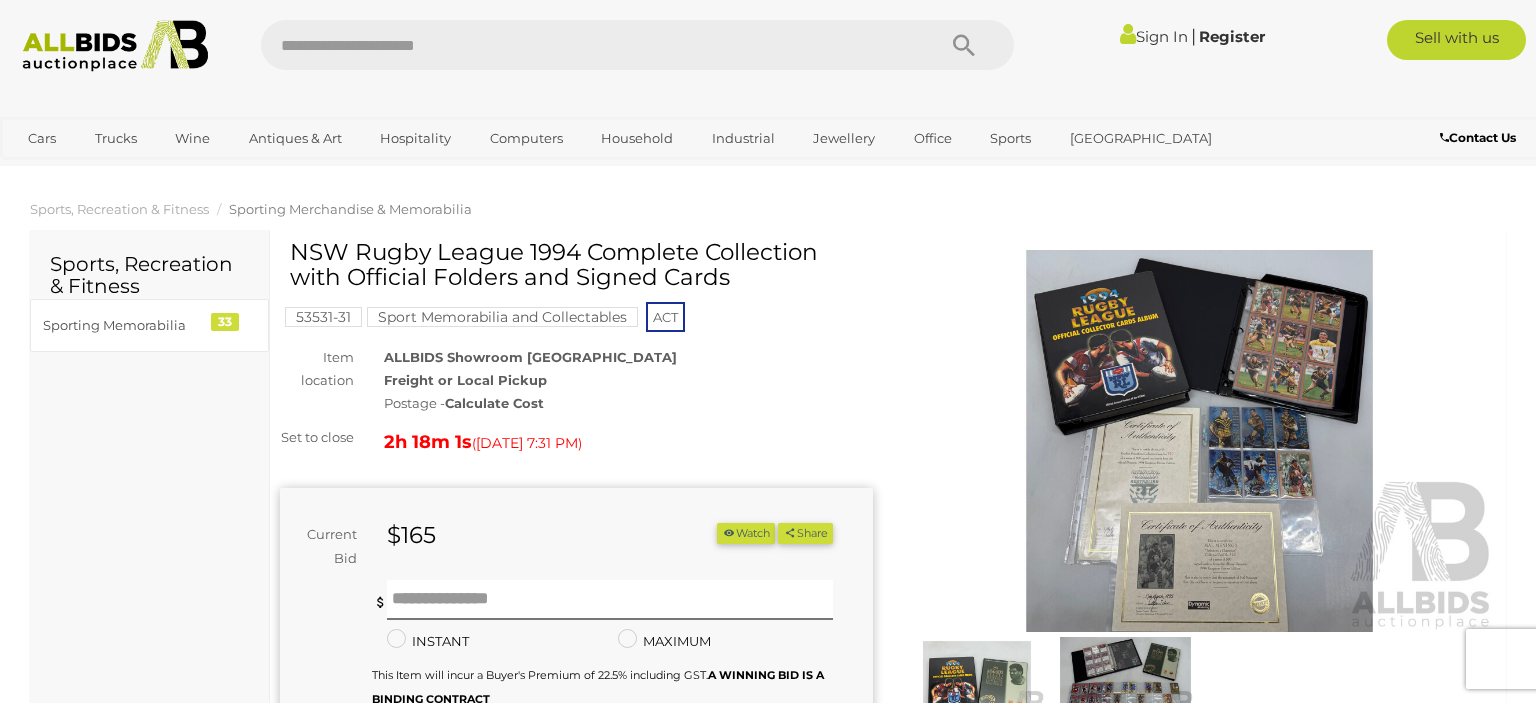 click at bounding box center [1199, 441] 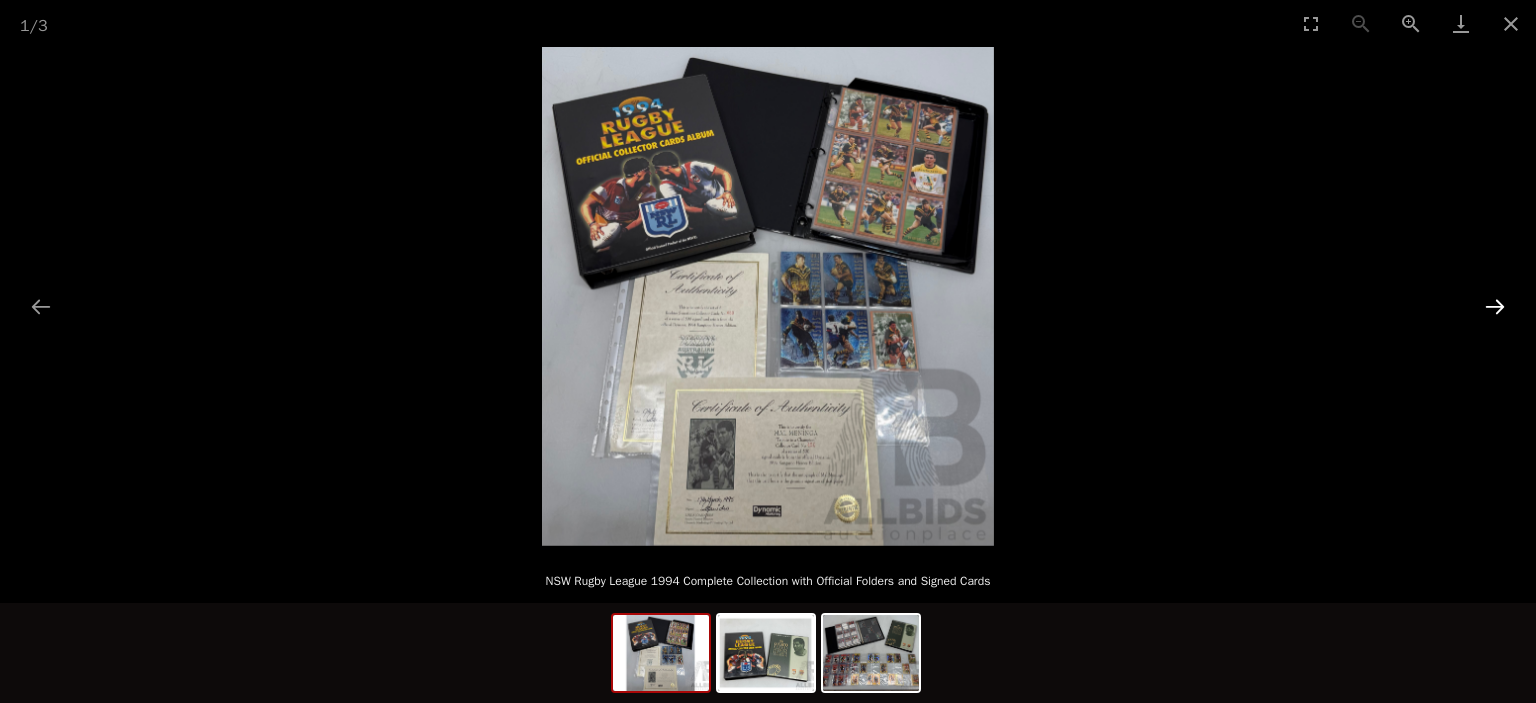 click at bounding box center [1495, 306] 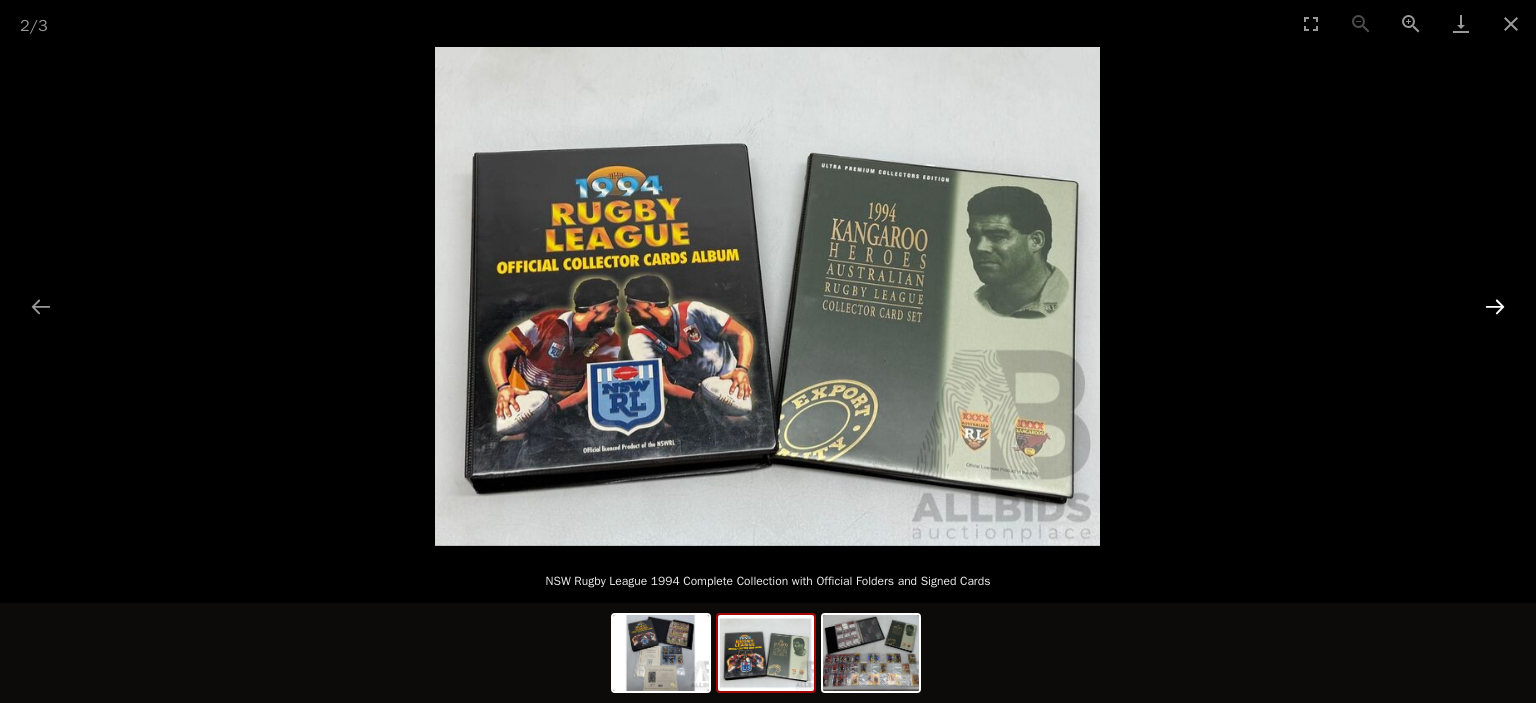 click at bounding box center (1495, 306) 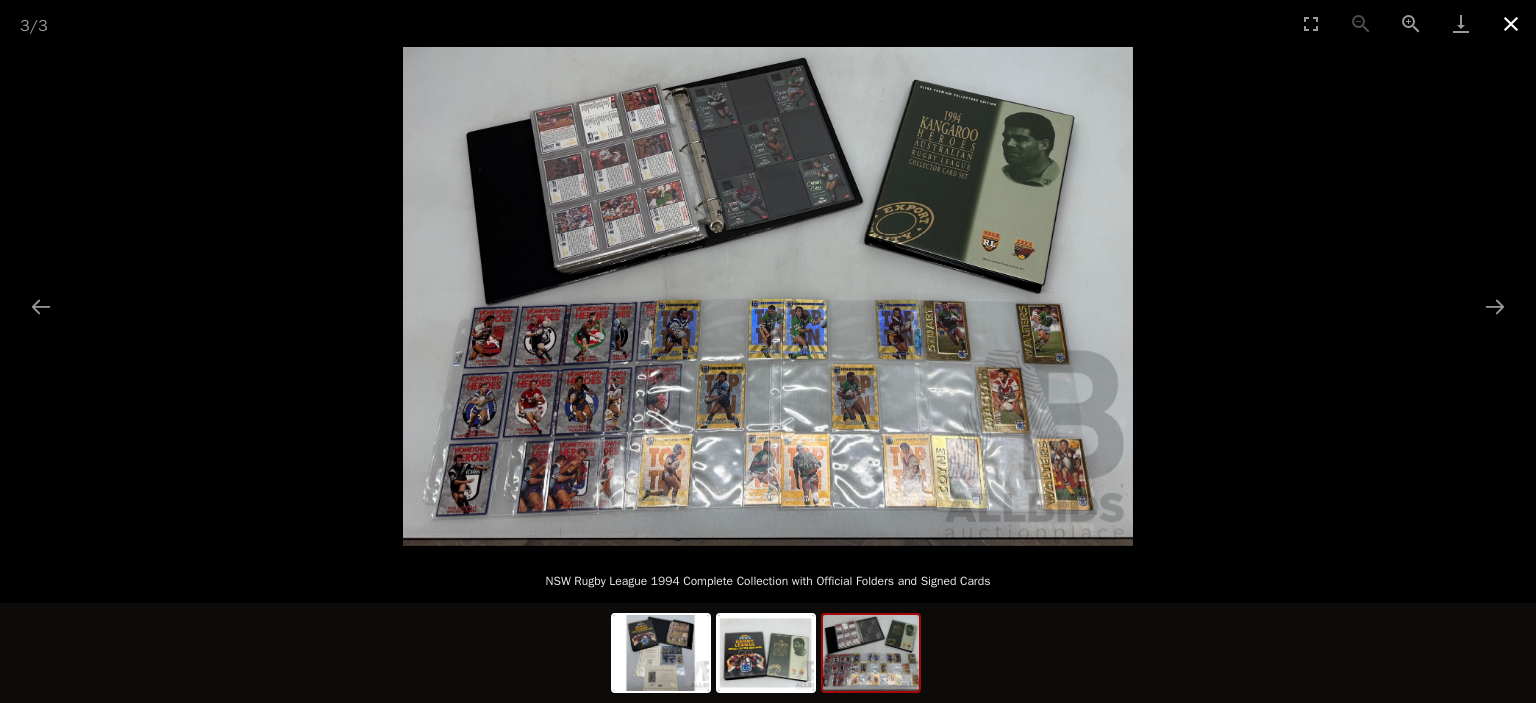 click at bounding box center [1511, 23] 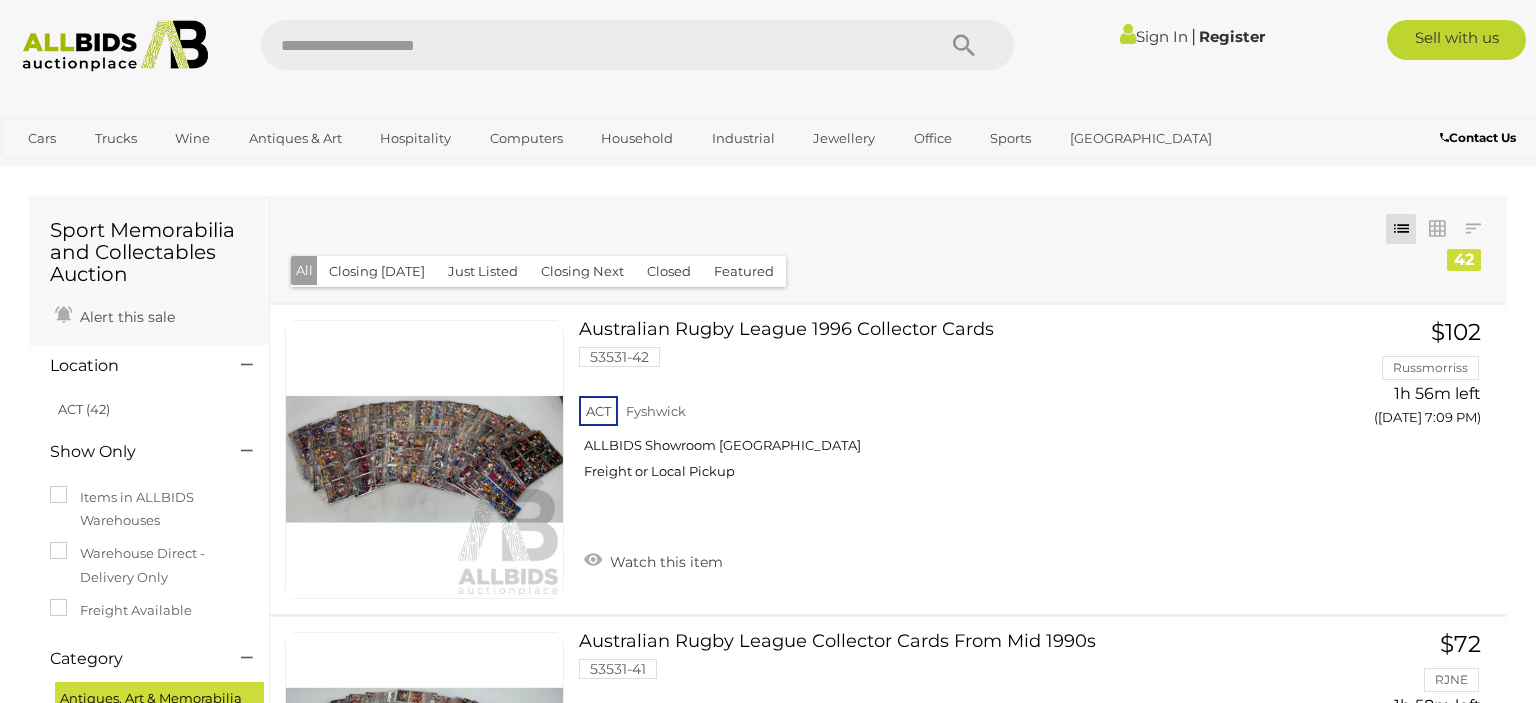 scroll, scrollTop: 3625, scrollLeft: 0, axis: vertical 